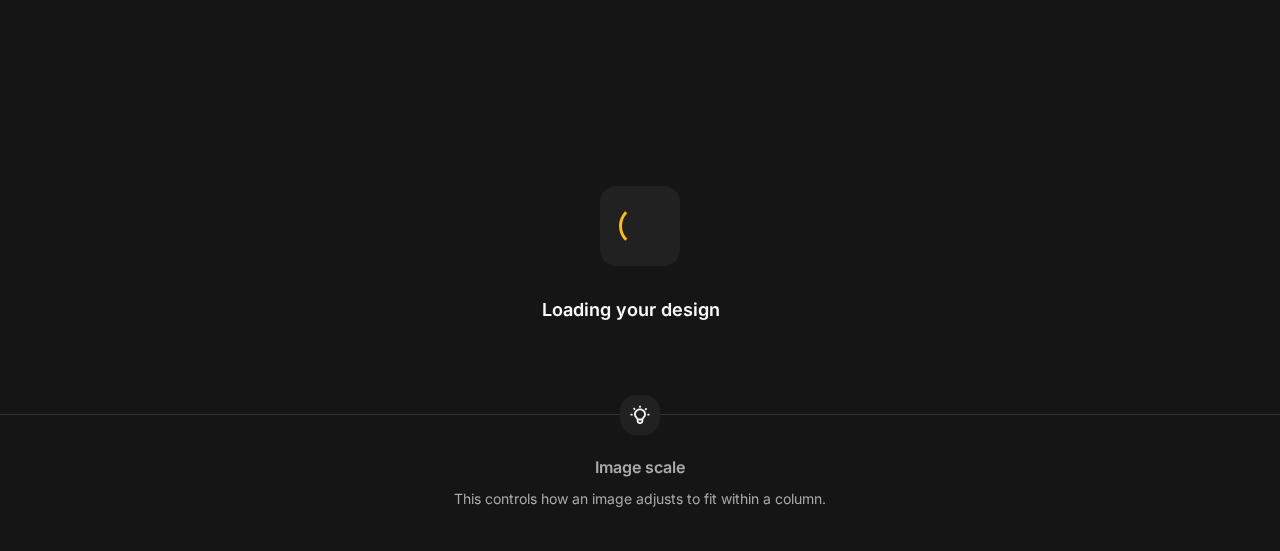 scroll, scrollTop: 0, scrollLeft: 0, axis: both 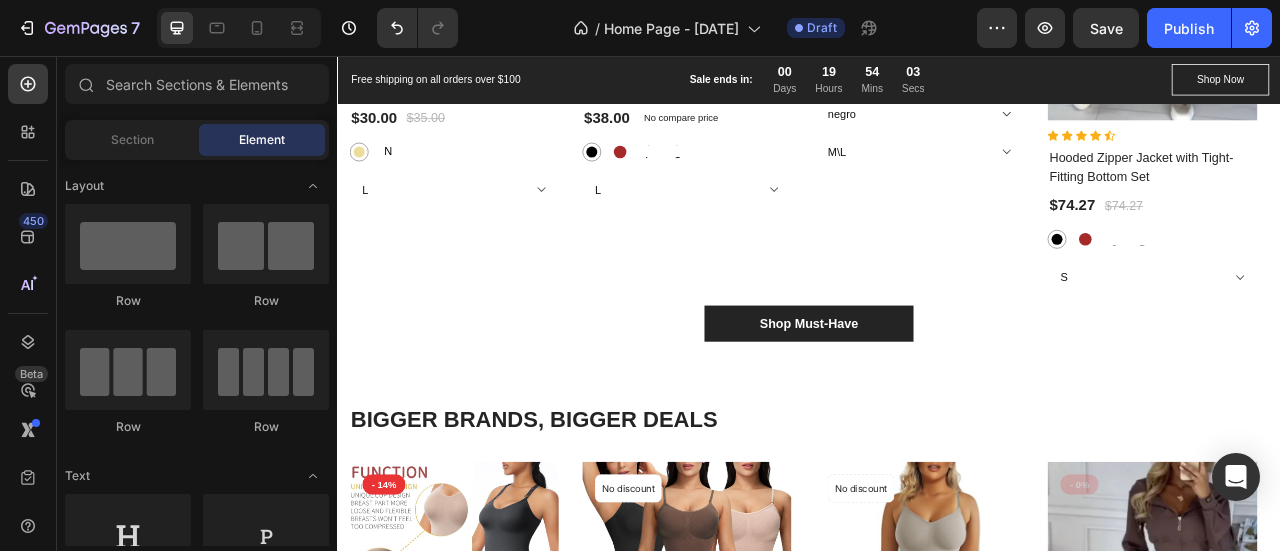 radio on "false" 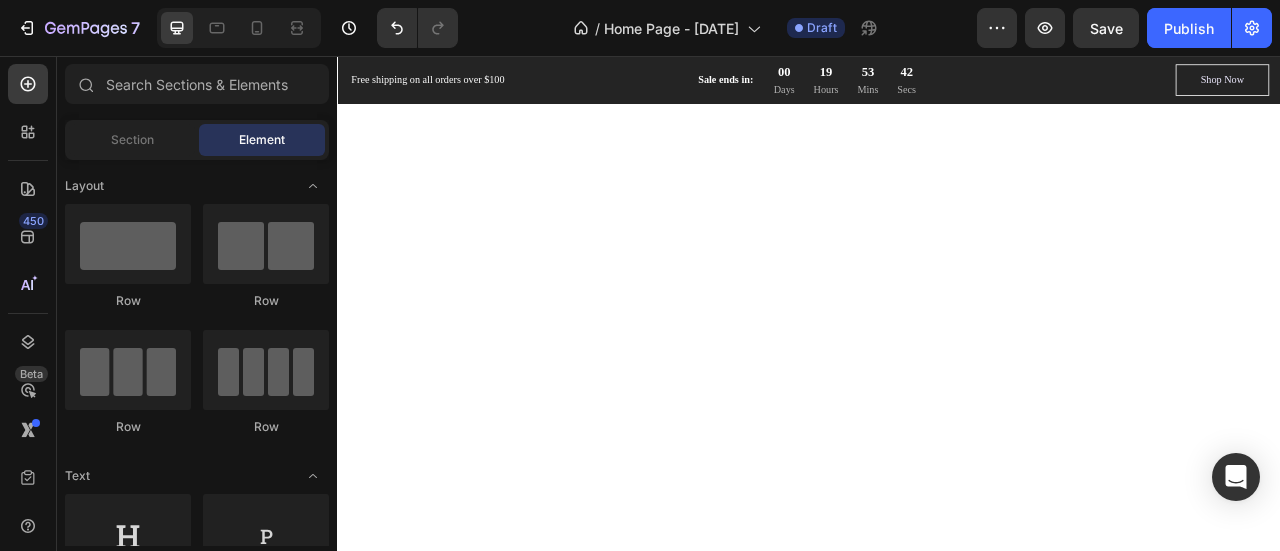 scroll, scrollTop: 0, scrollLeft: 0, axis: both 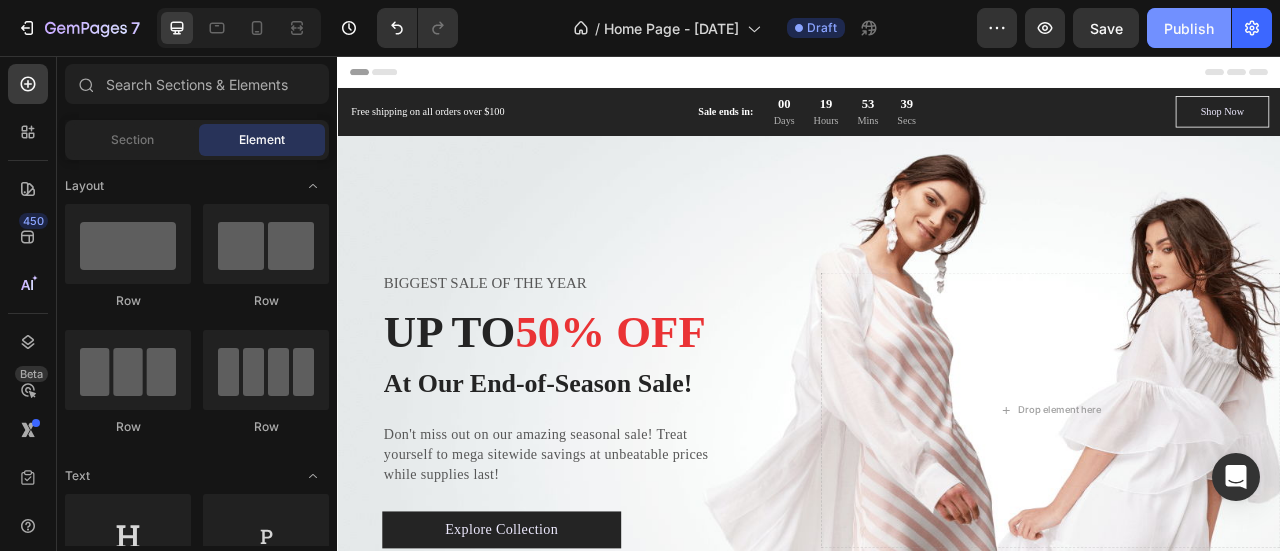 click on "Publish" at bounding box center [1189, 28] 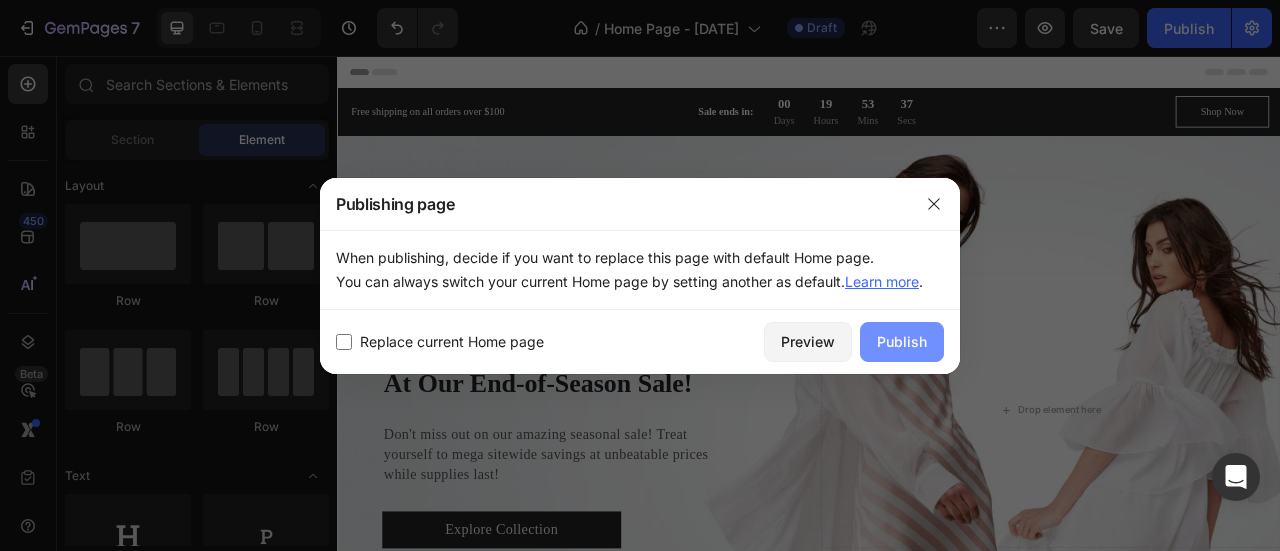 click on "Publish" at bounding box center (902, 341) 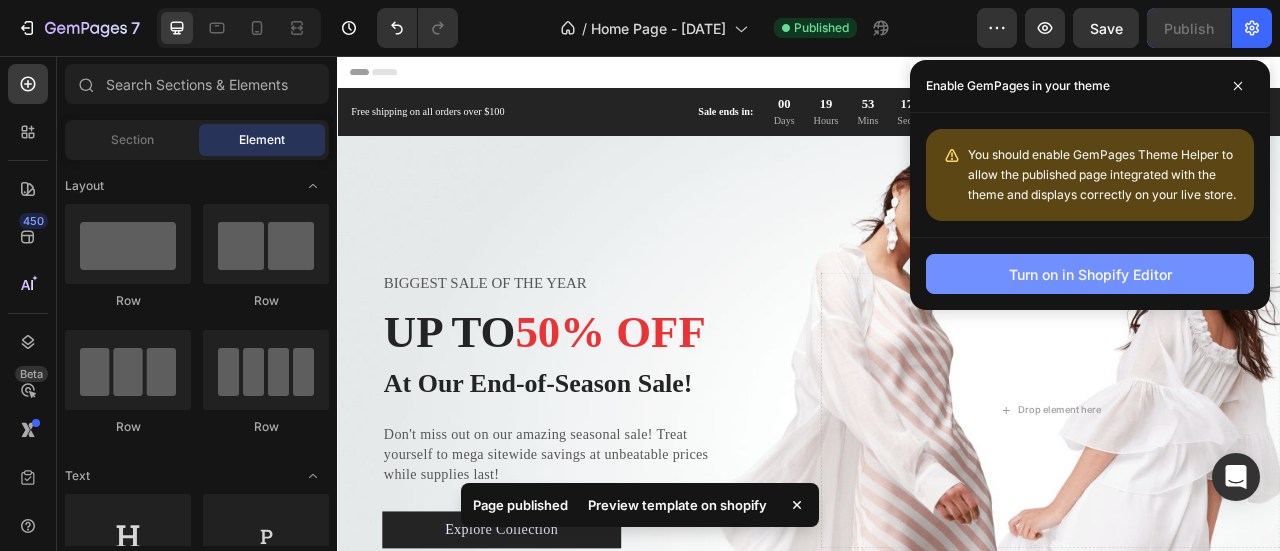 click on "Turn on in Shopify Editor" at bounding box center [1090, 274] 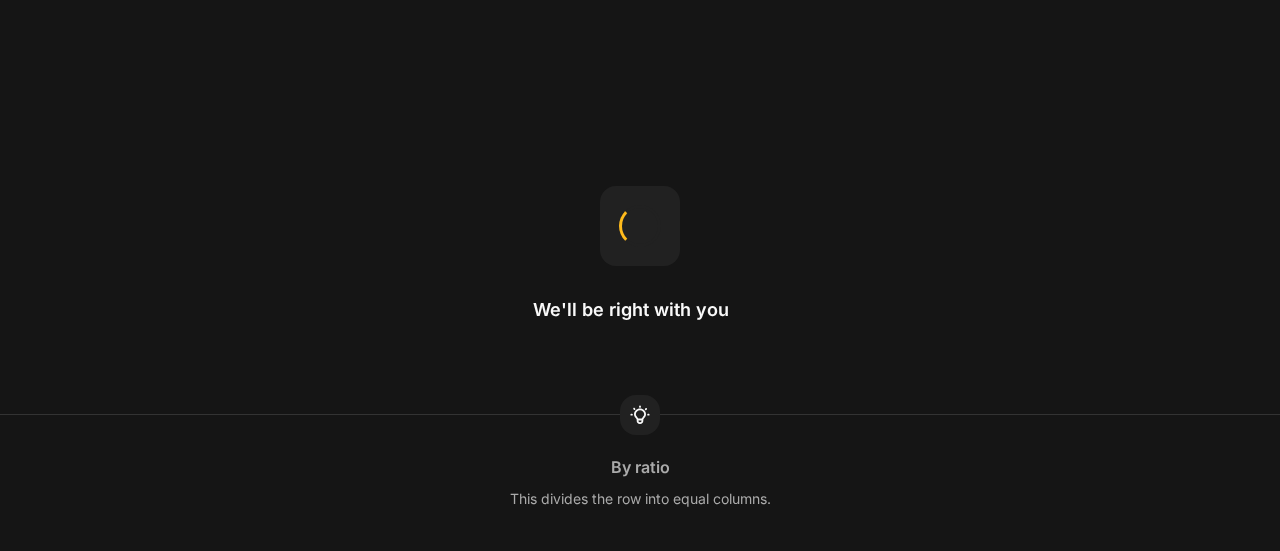 scroll, scrollTop: 0, scrollLeft: 0, axis: both 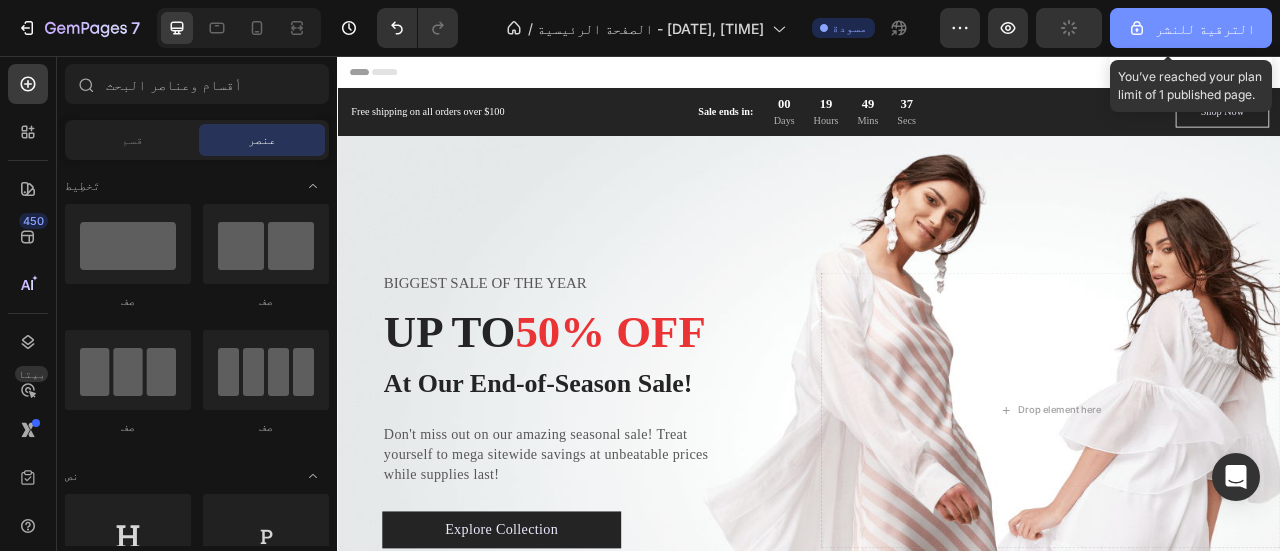 click on "الترقية للنشر" at bounding box center (1205, 28) 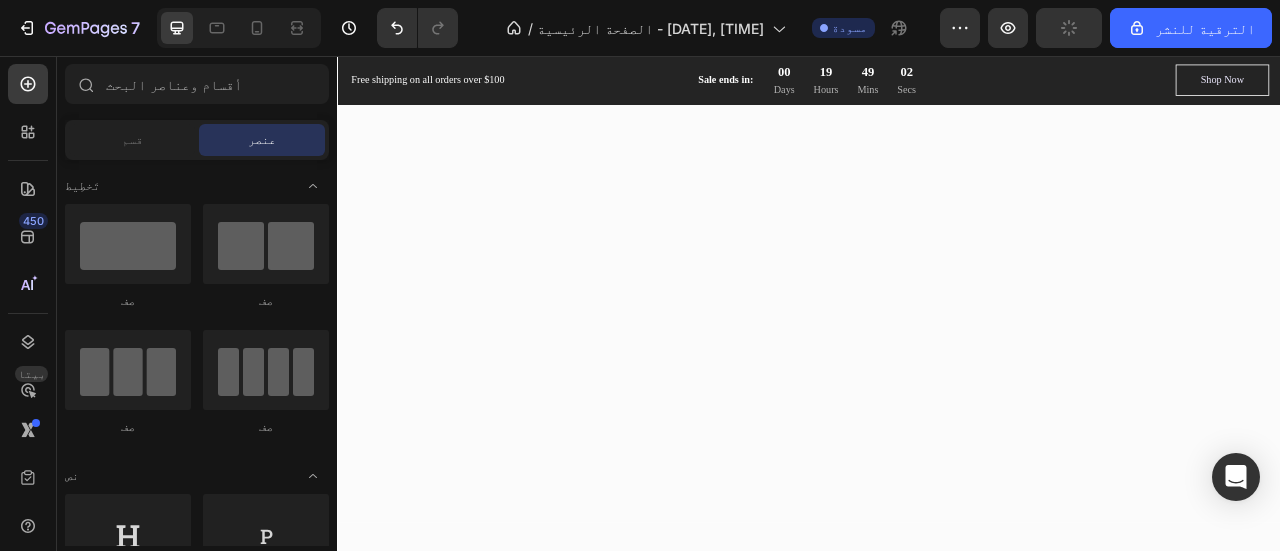 scroll, scrollTop: 0, scrollLeft: 0, axis: both 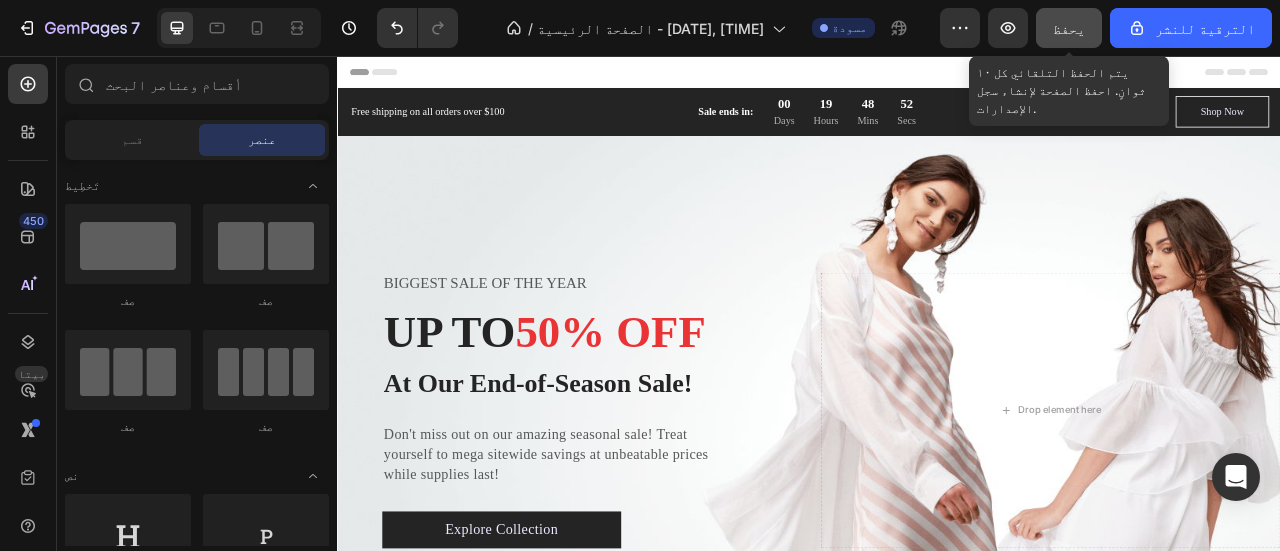 click on "يحفظ" at bounding box center [1069, 28] 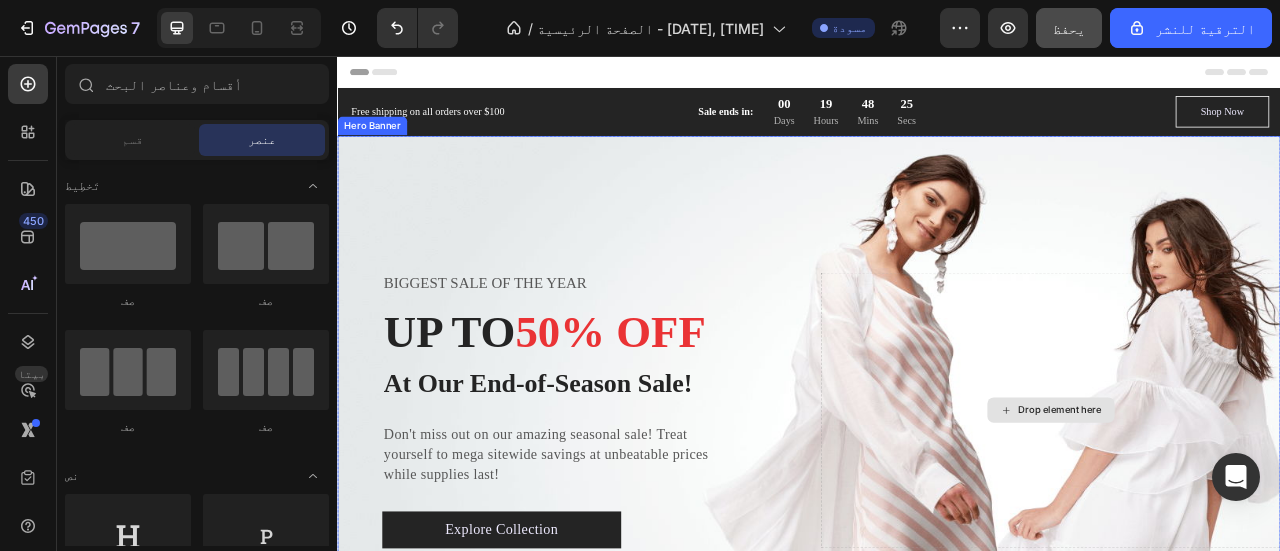 click on "BIGGEST SALE OF THE YEAR Text block UP TO  50% OFF Heading At Our End-of-Season Sale! Text block Don't miss out on our amazing seasonal sale! Treat yourself to mega sitewide savings at unbeatable prices while supplies last! Text block Explore Collection Button Row
Drop element here" at bounding box center (937, 507) 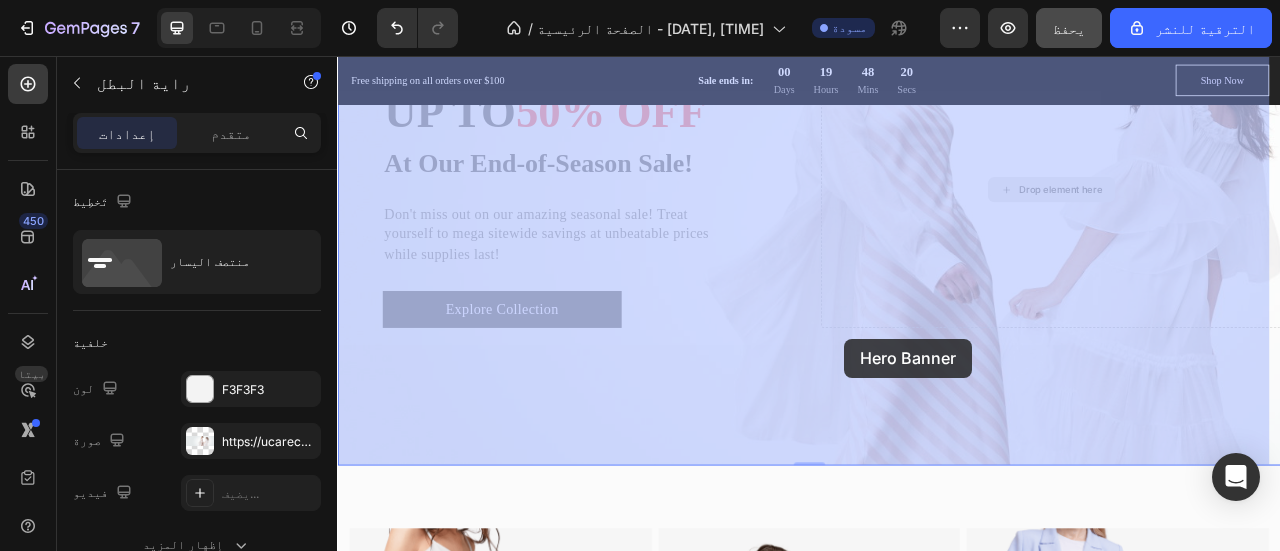 scroll, scrollTop: 328, scrollLeft: 0, axis: vertical 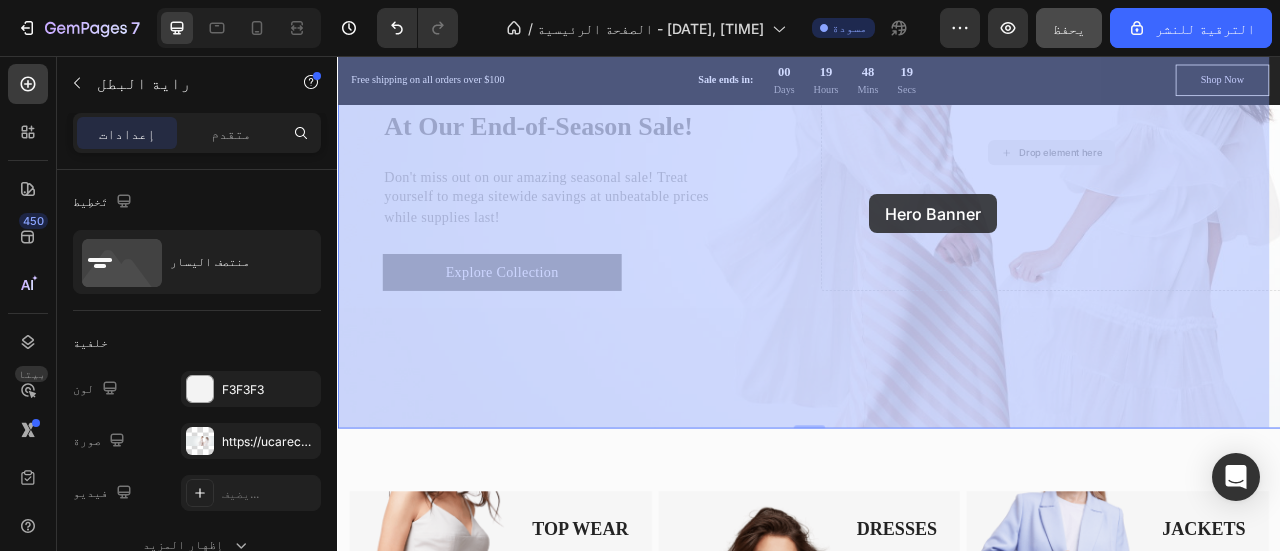 drag, startPoint x: 1022, startPoint y: 353, endPoint x: 1014, endPoint y: 232, distance: 121.264175 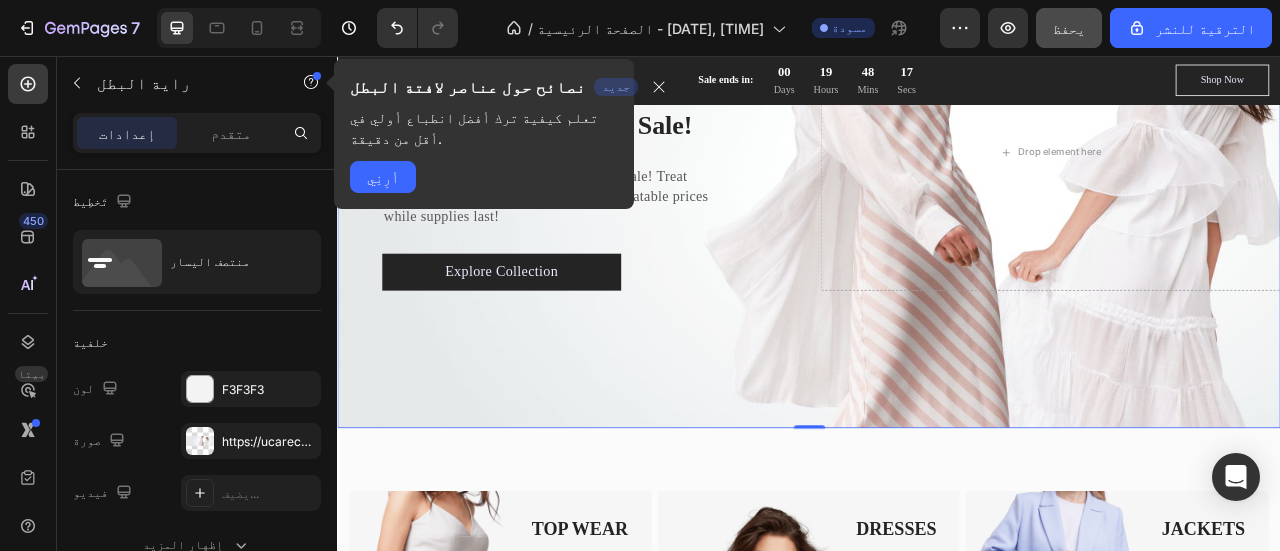 click at bounding box center [937, 179] 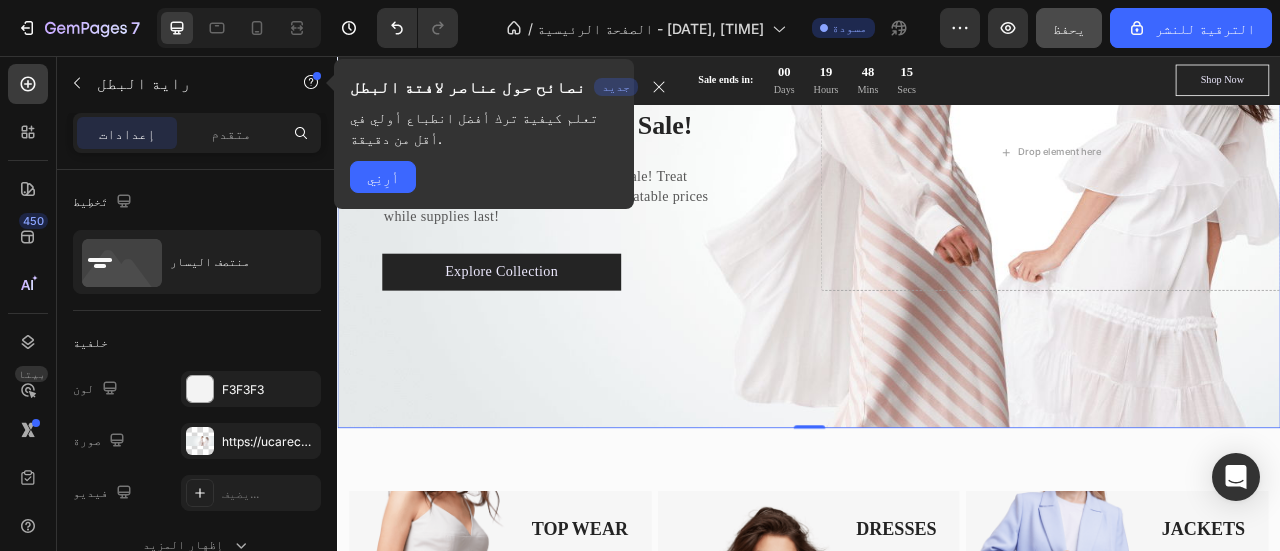 click at bounding box center (937, 179) 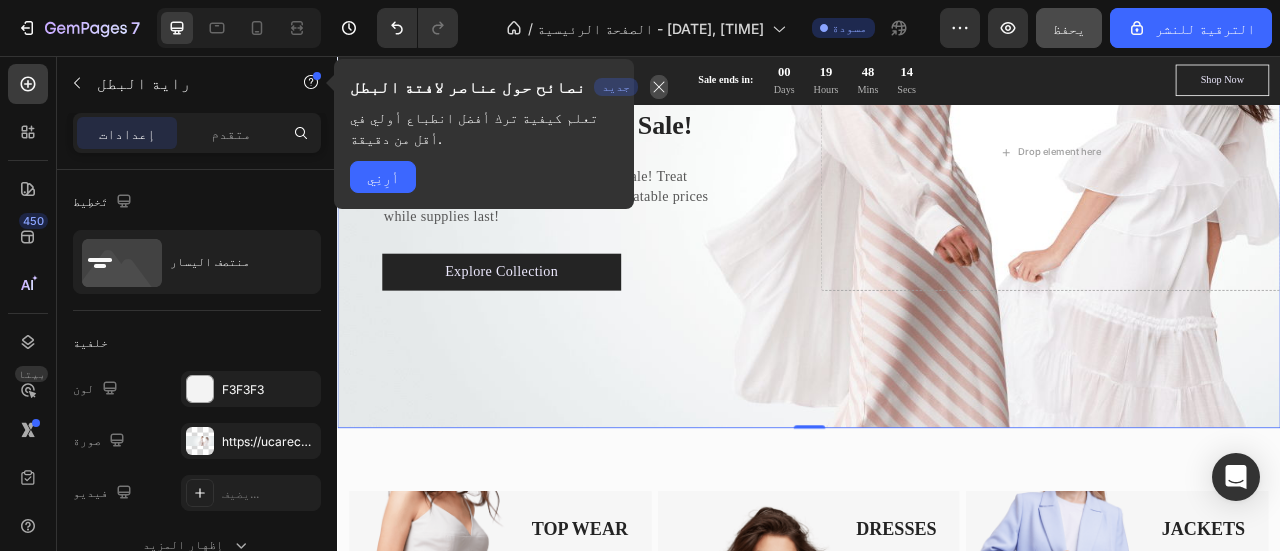 click at bounding box center (659, 87) 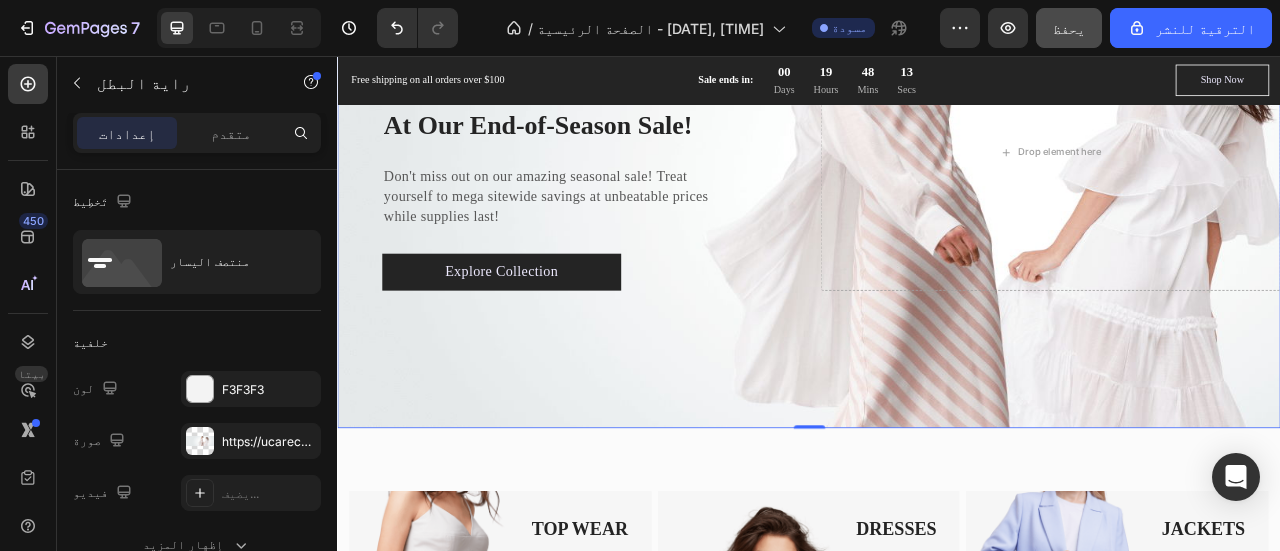 scroll, scrollTop: 594, scrollLeft: 0, axis: vertical 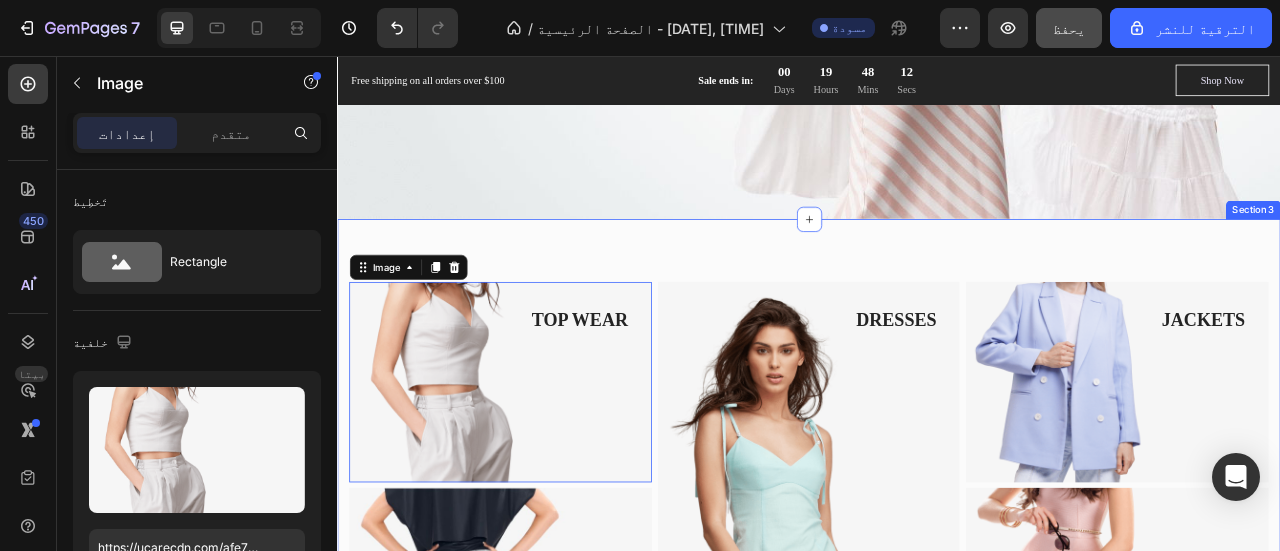 drag, startPoint x: 541, startPoint y: 277, endPoint x: 482, endPoint y: 400, distance: 136.41847 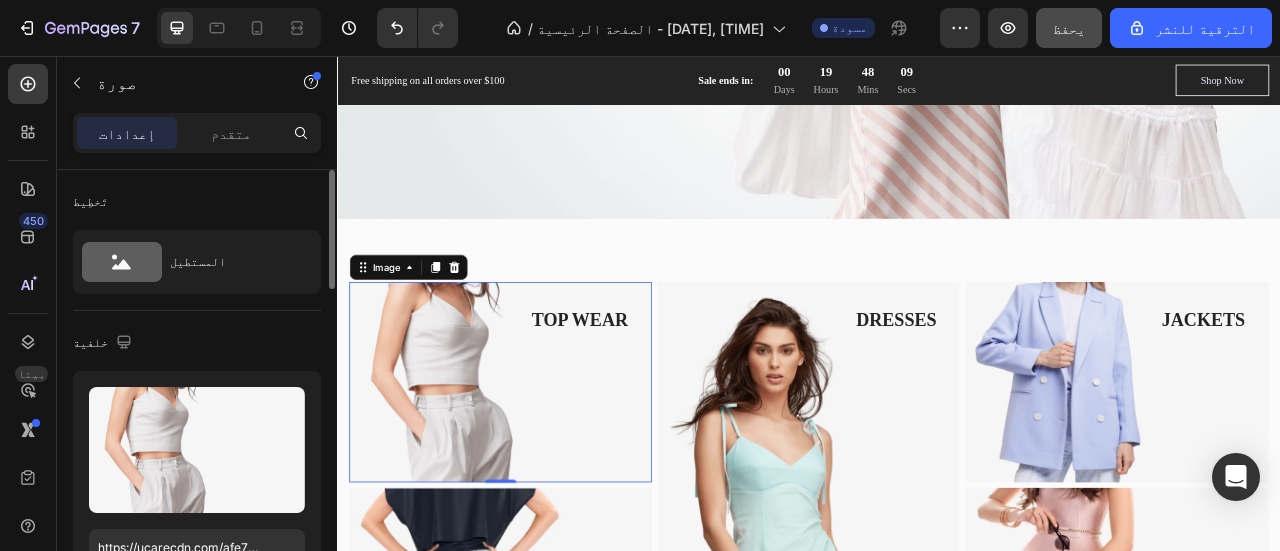 drag, startPoint x: 204, startPoint y: 441, endPoint x: 210, endPoint y: 379, distance: 62.289646 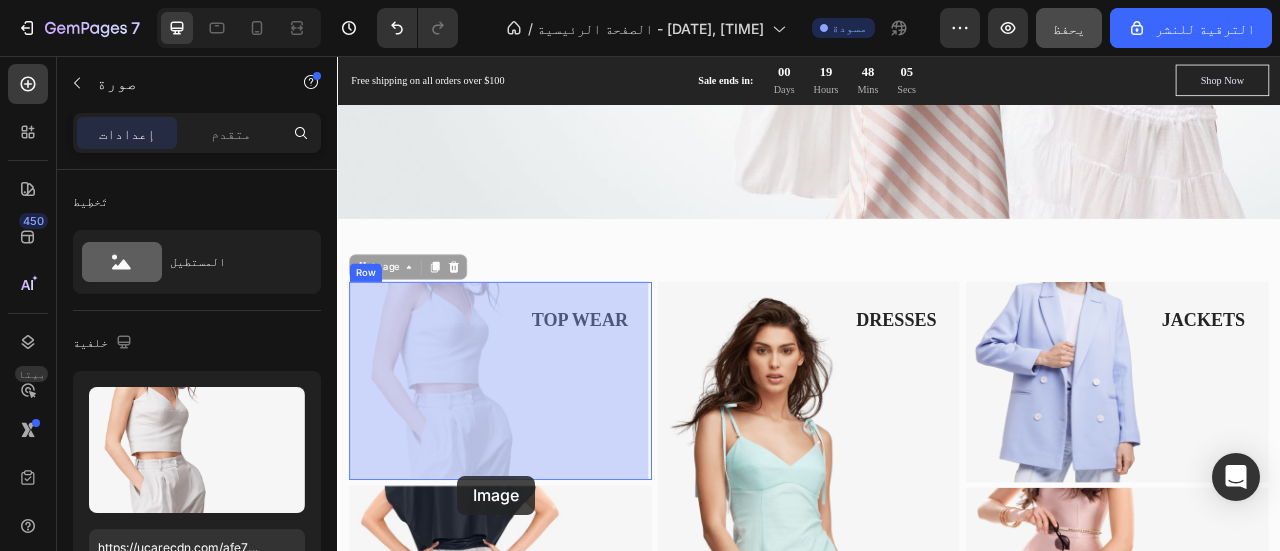 drag, startPoint x: 596, startPoint y: 524, endPoint x: 533, endPoint y: 577, distance: 82.32861 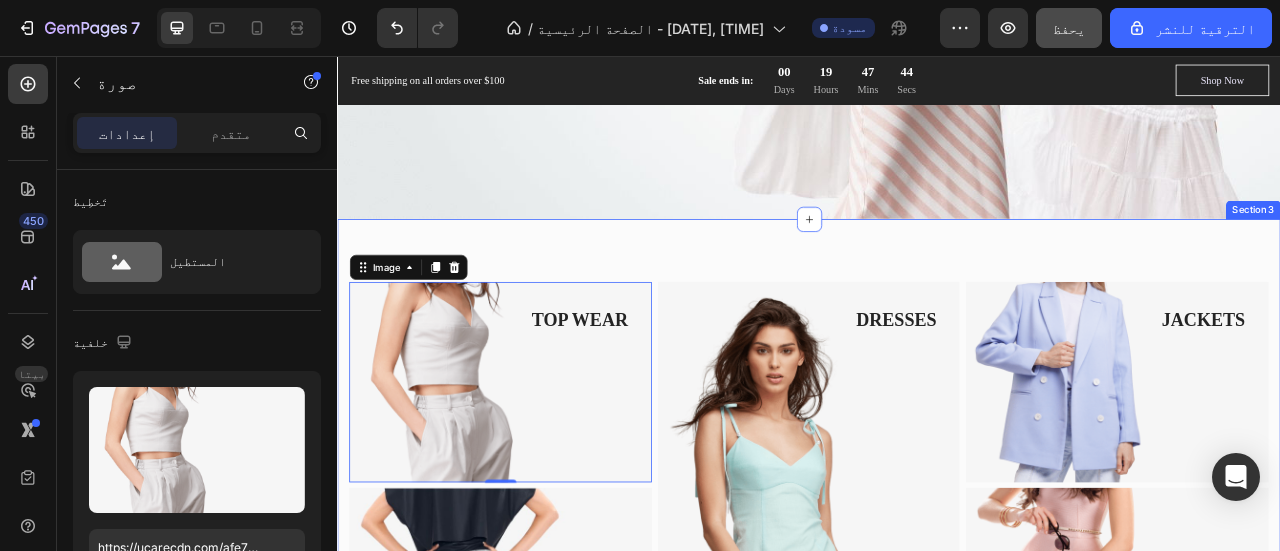 click on "TOP WEAR Text block Image   0 Row BOTTOM WEAR Text block Image Row DRESSES Text block Image Row JACKETS Text block Image Row ACCESSORIES Text block Image Row Row Section 3" at bounding box center [937, 562] 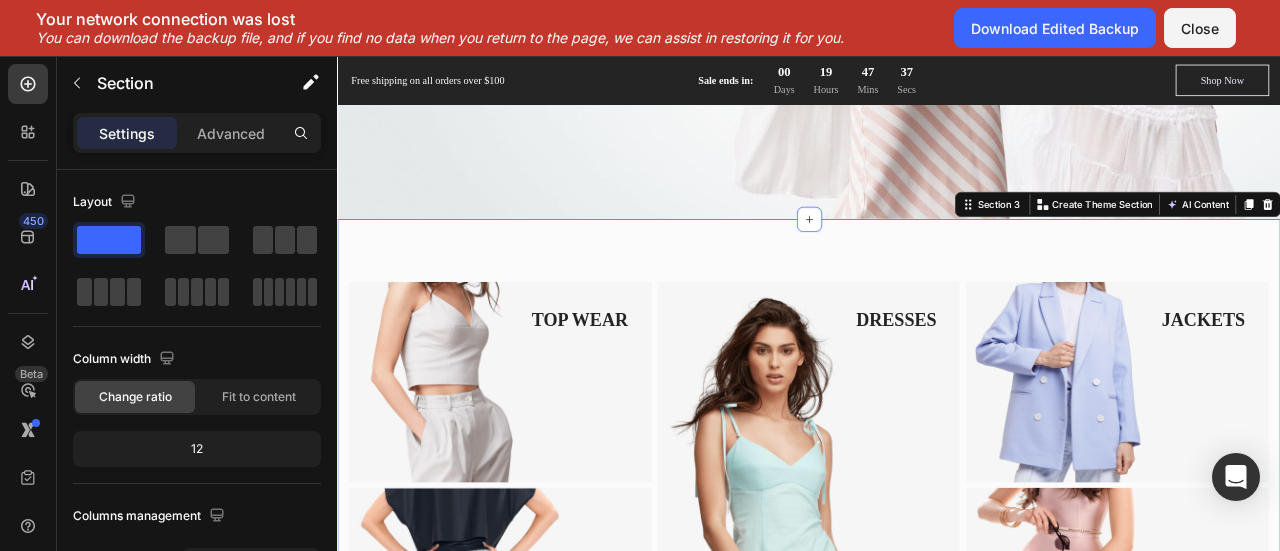 drag, startPoint x: 886, startPoint y: 39, endPoint x: 32, endPoint y: 11, distance: 854.4589 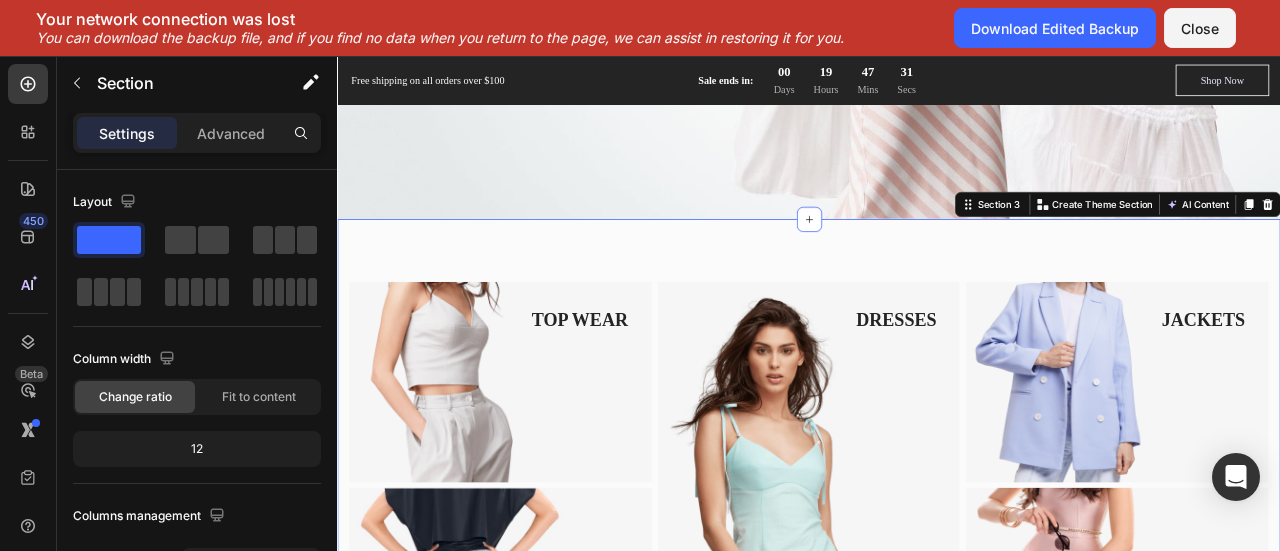 drag, startPoint x: 170, startPoint y: 19, endPoint x: 698, endPoint y: 39, distance: 528.37866 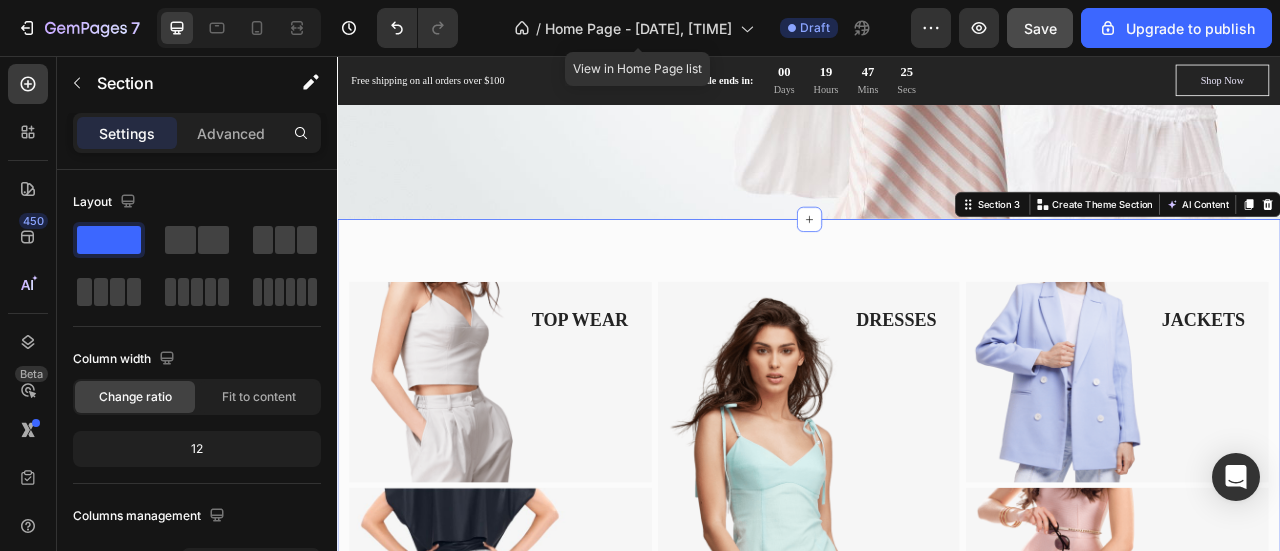 drag, startPoint x: 1035, startPoint y: 95, endPoint x: 831, endPoint y: 327, distance: 308.93365 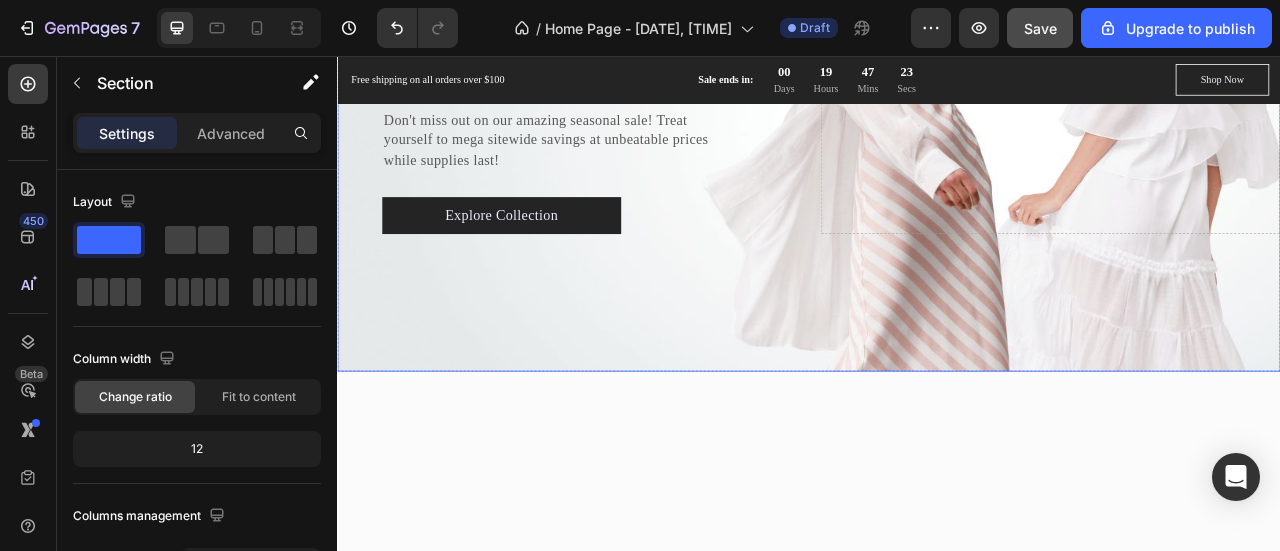 scroll, scrollTop: 0, scrollLeft: 0, axis: both 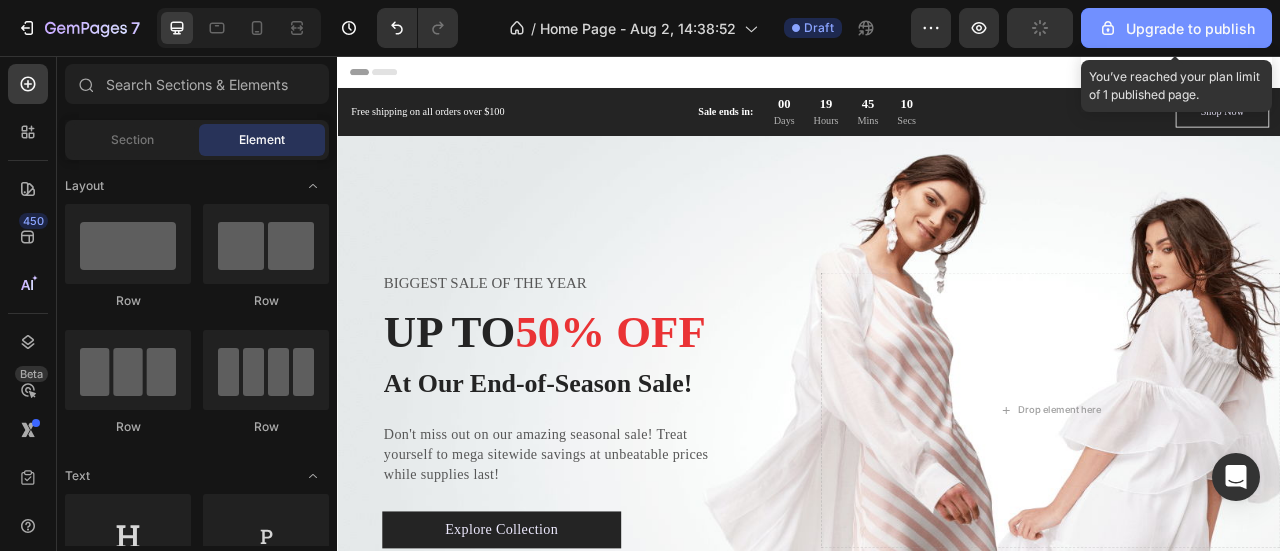 click on "Upgrade to publish" at bounding box center (1176, 28) 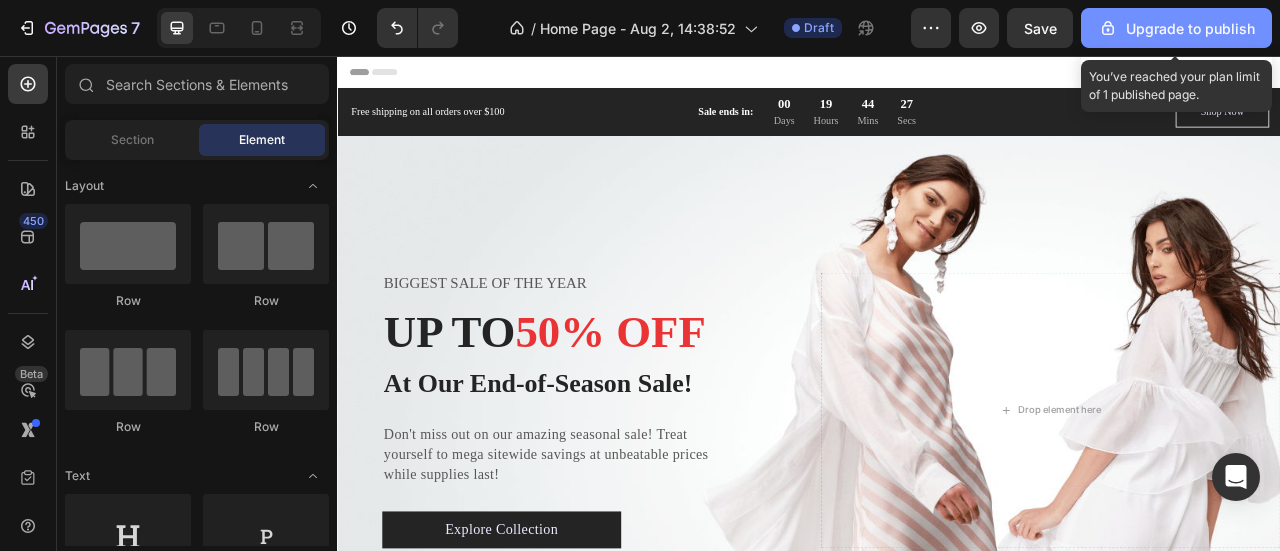 click on "Upgrade to publish" at bounding box center (1176, 28) 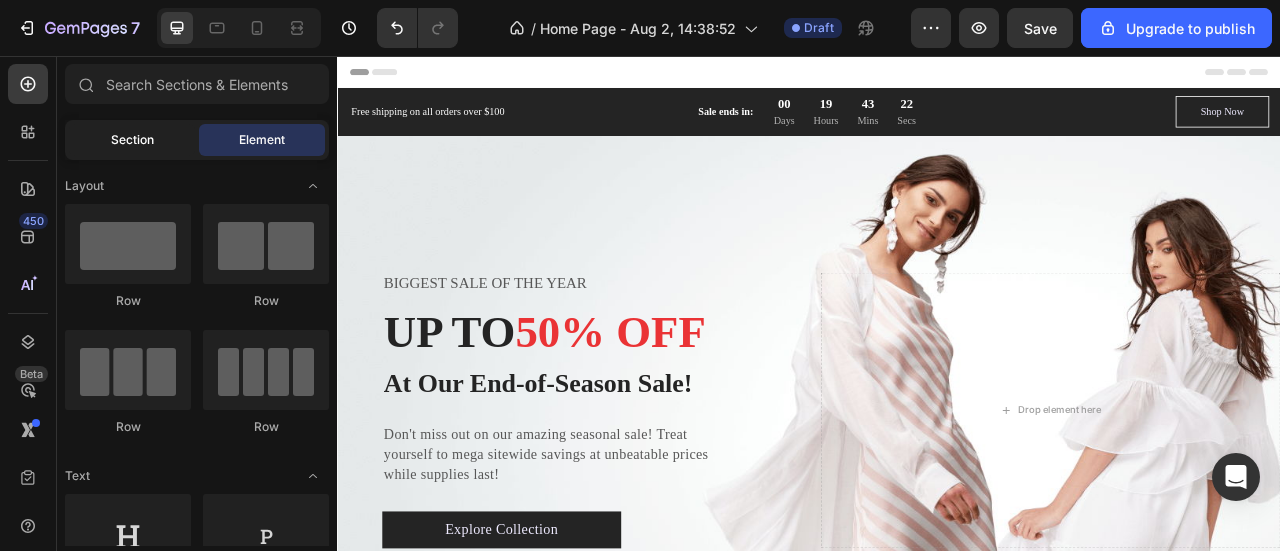 click on "Section" 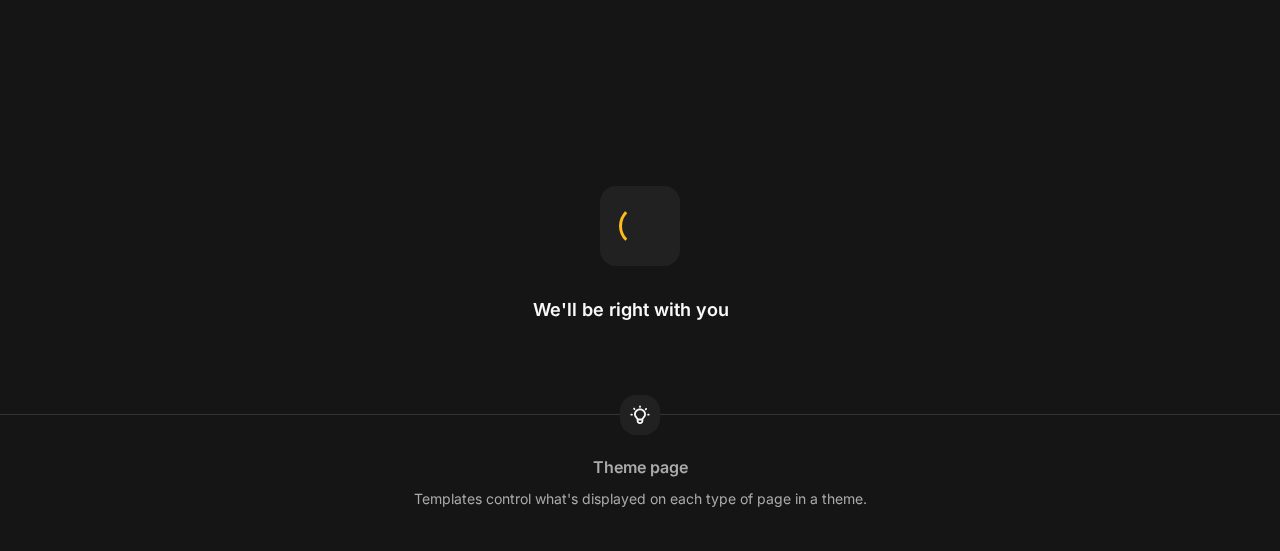 scroll, scrollTop: 0, scrollLeft: 0, axis: both 